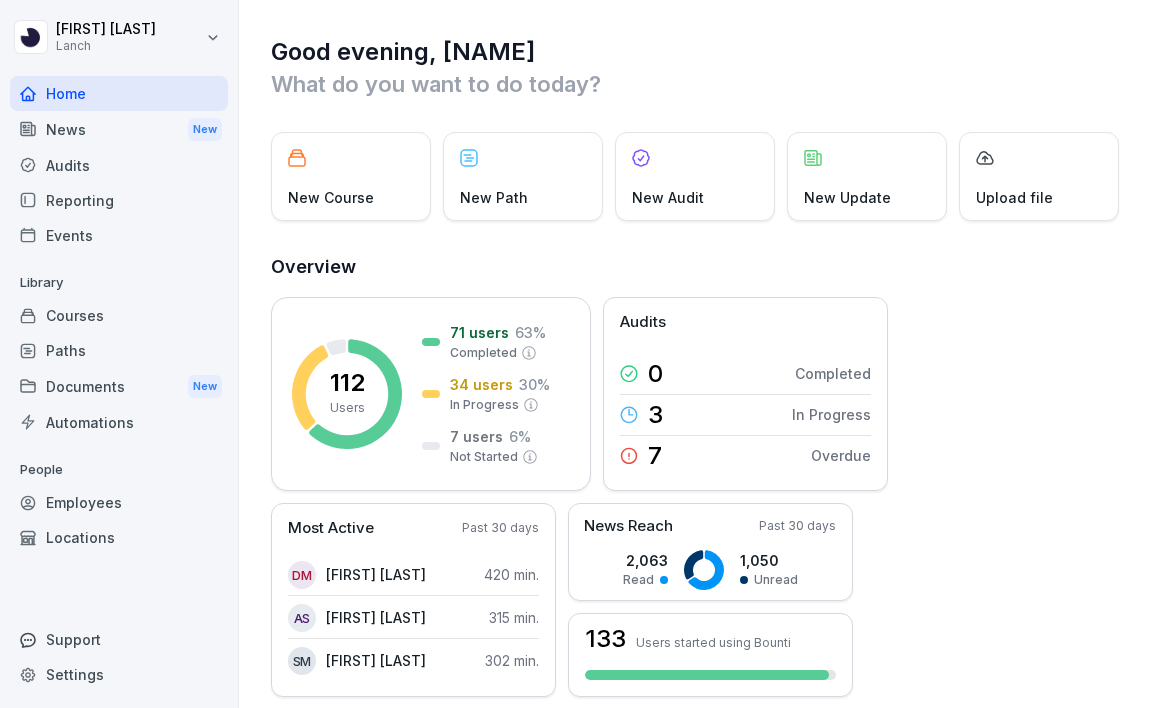 scroll, scrollTop: 0, scrollLeft: 0, axis: both 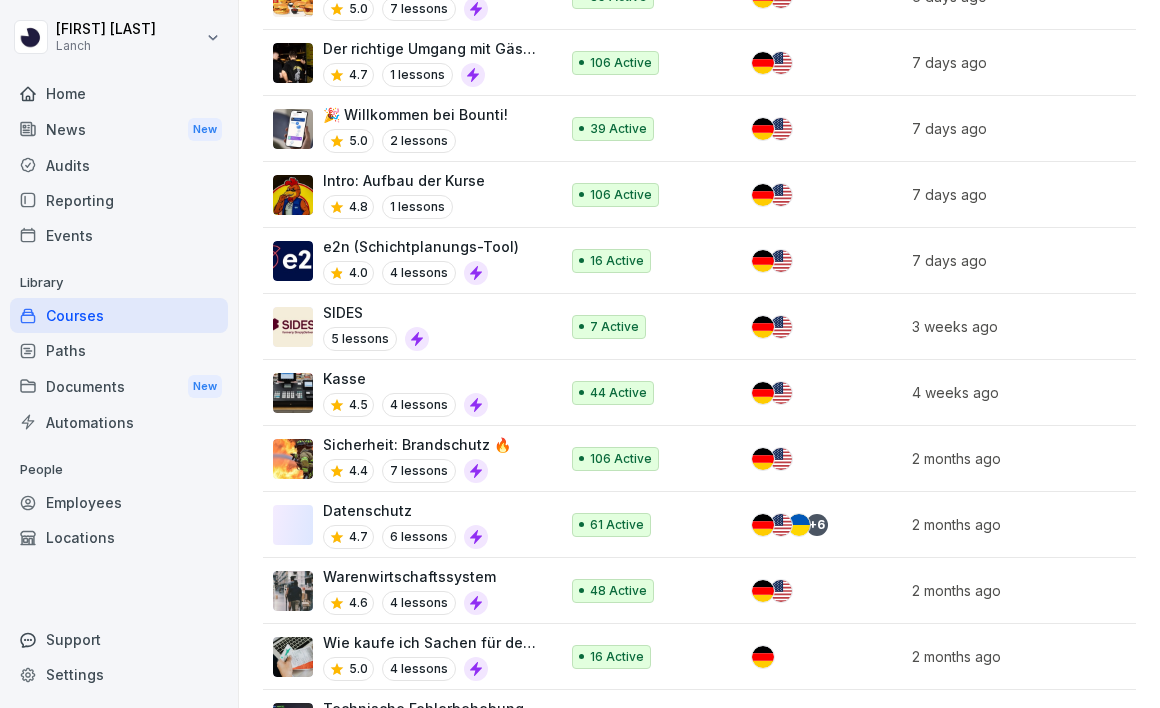 click on "e2n (Schichtplanungs-Tool)" at bounding box center (421, 246) 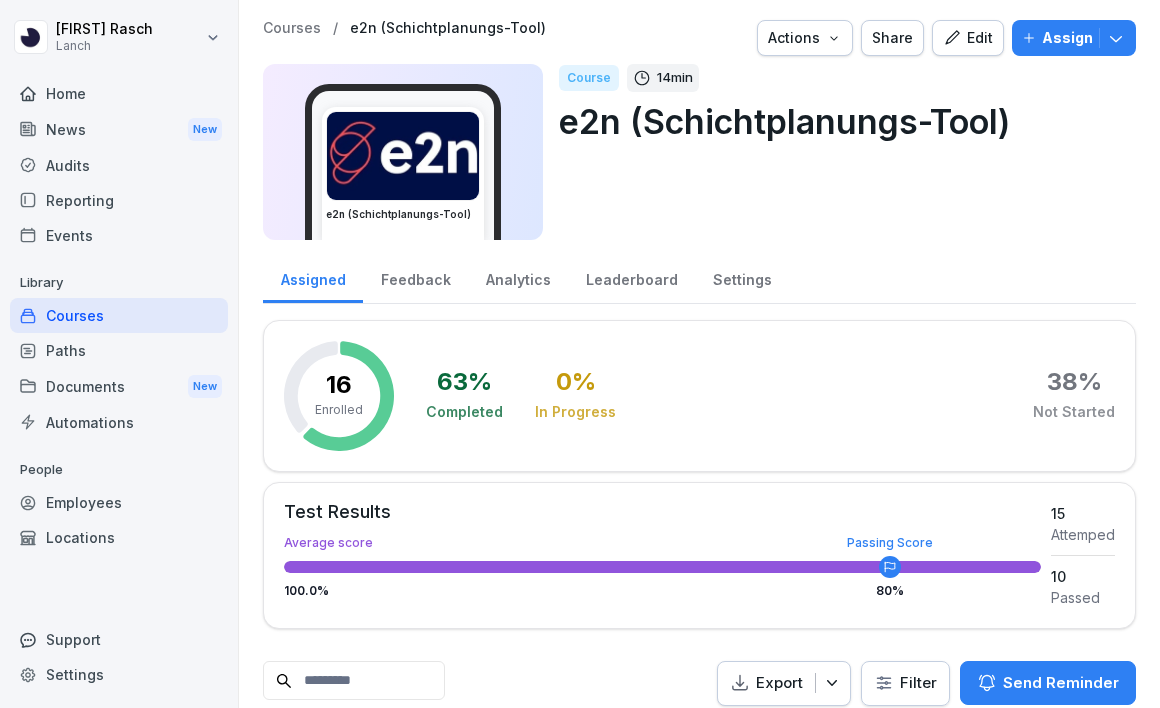 scroll, scrollTop: 0, scrollLeft: 0, axis: both 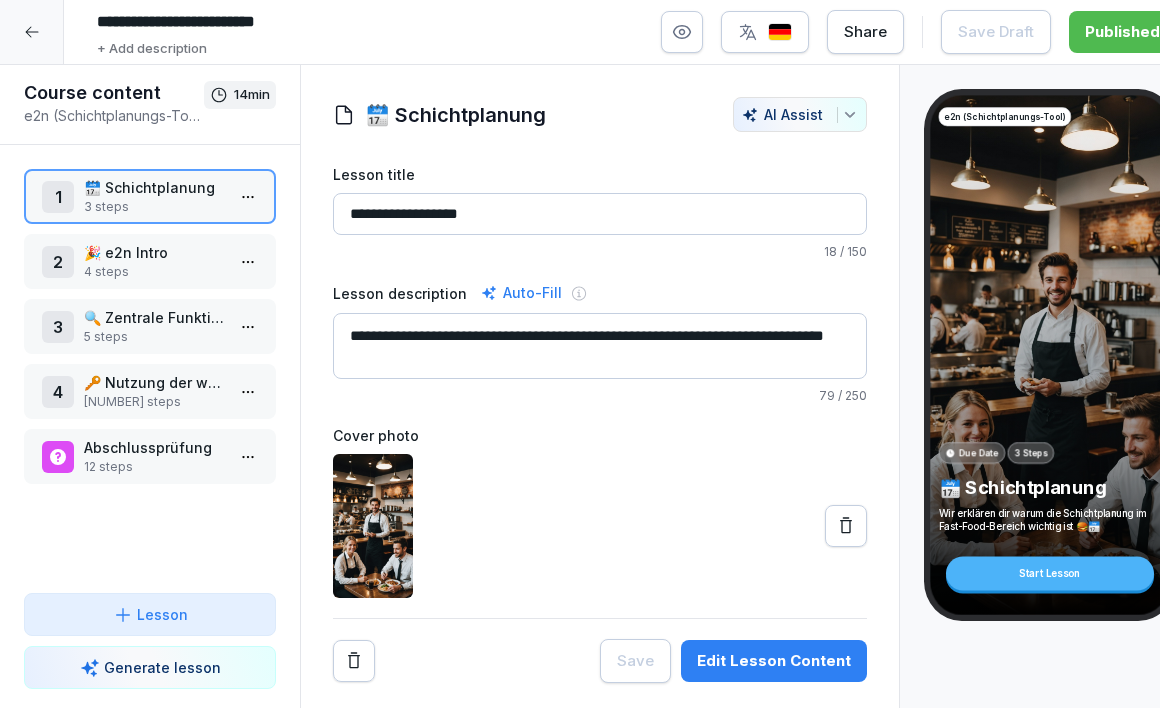 click on "Edit Lesson Content" at bounding box center [774, 661] 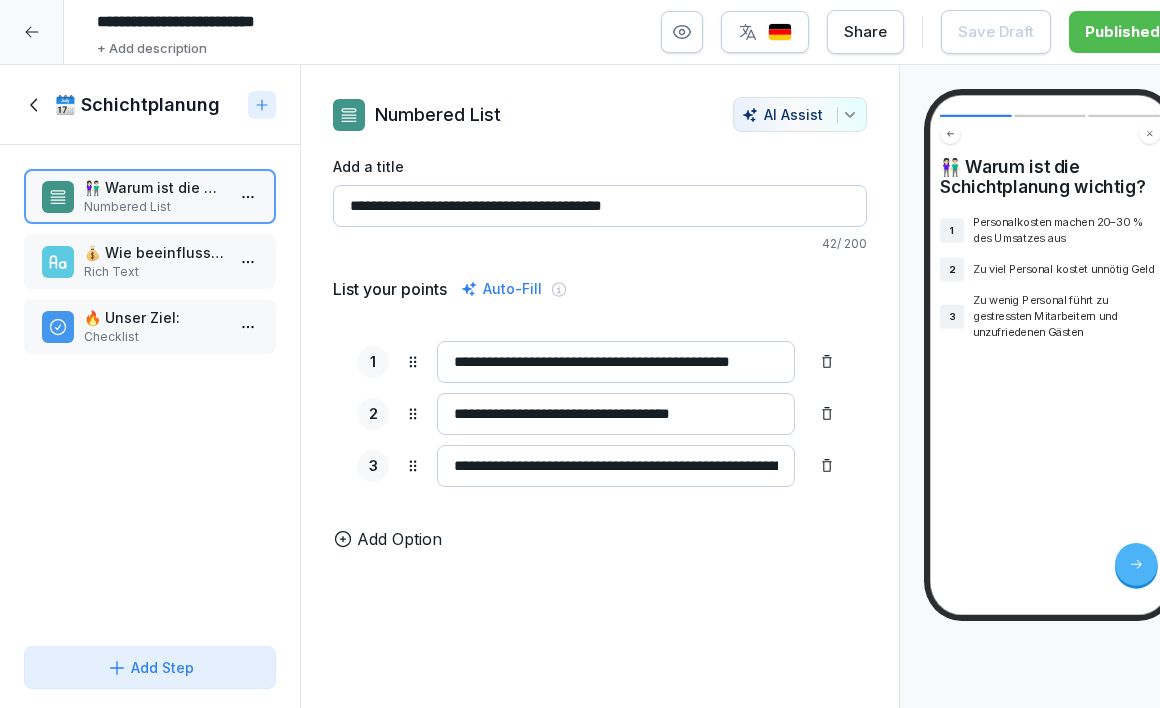 click on "💰 Wie beeinflusst es die Profitabilität?" at bounding box center (154, 252) 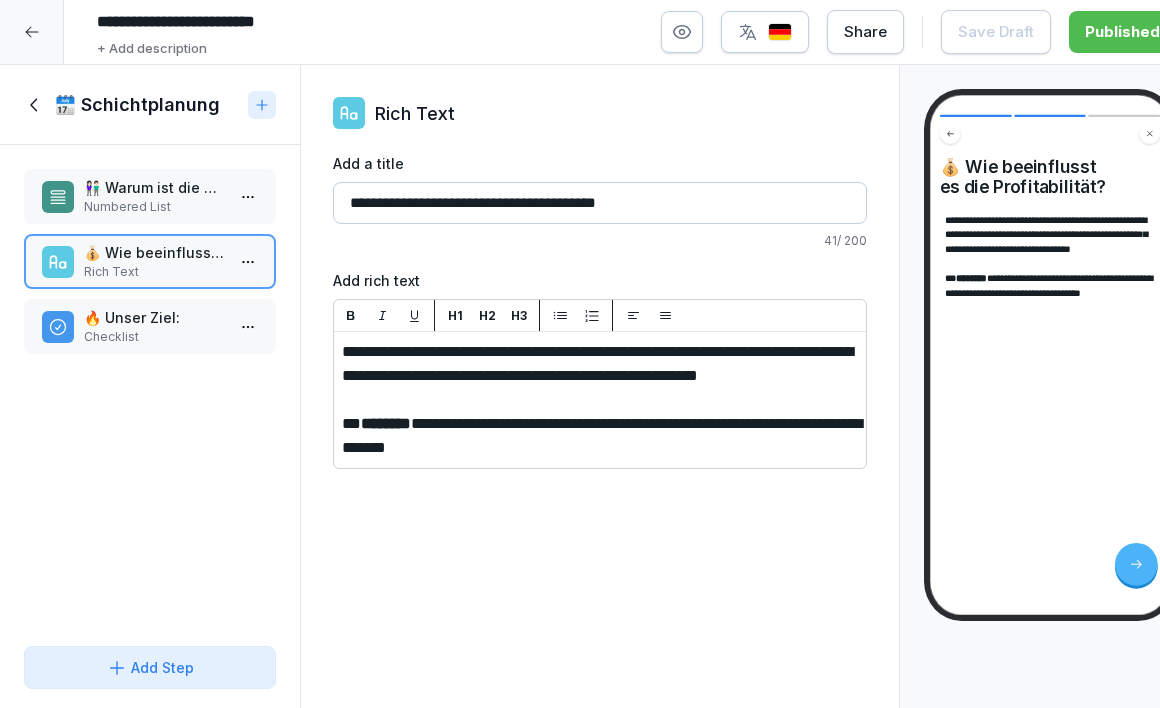 click on "🔥 Unser Ziel:" at bounding box center [154, 317] 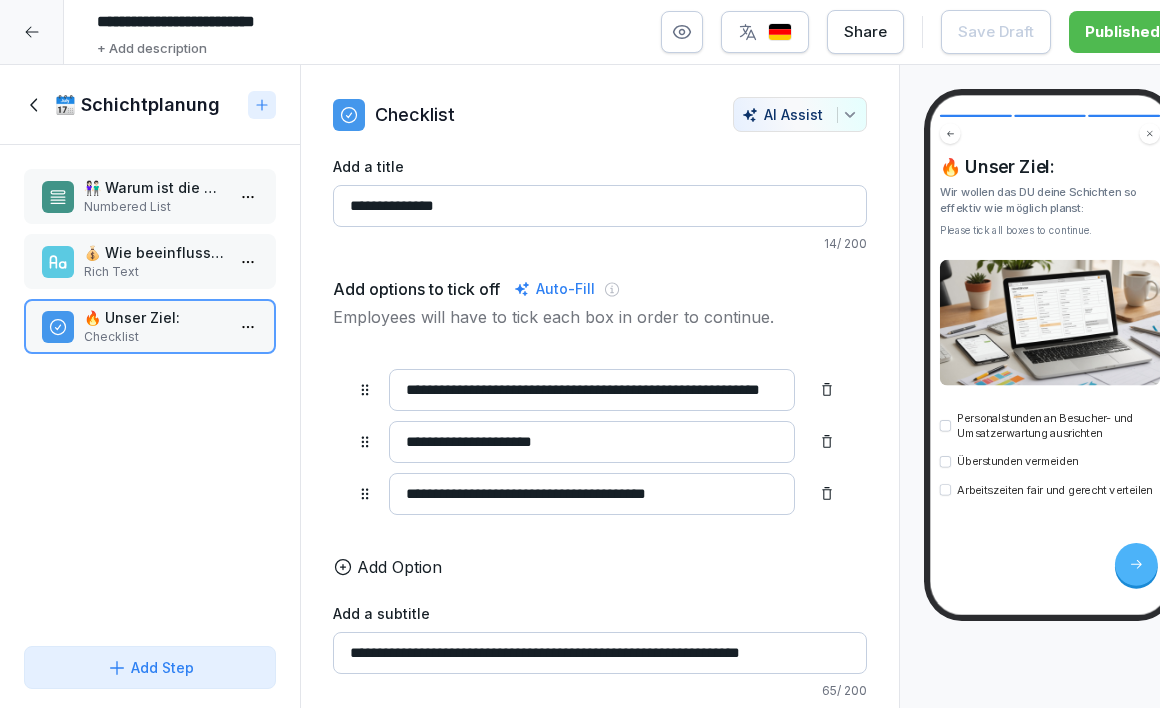 click 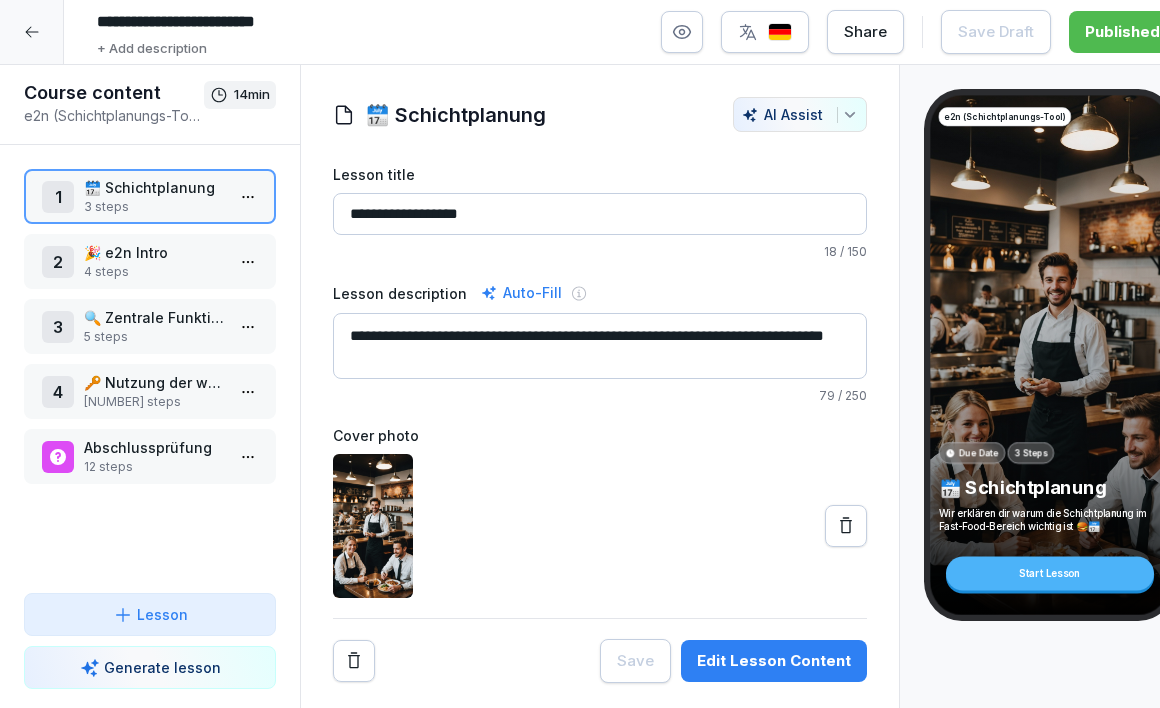 click on "4 steps" at bounding box center (154, 272) 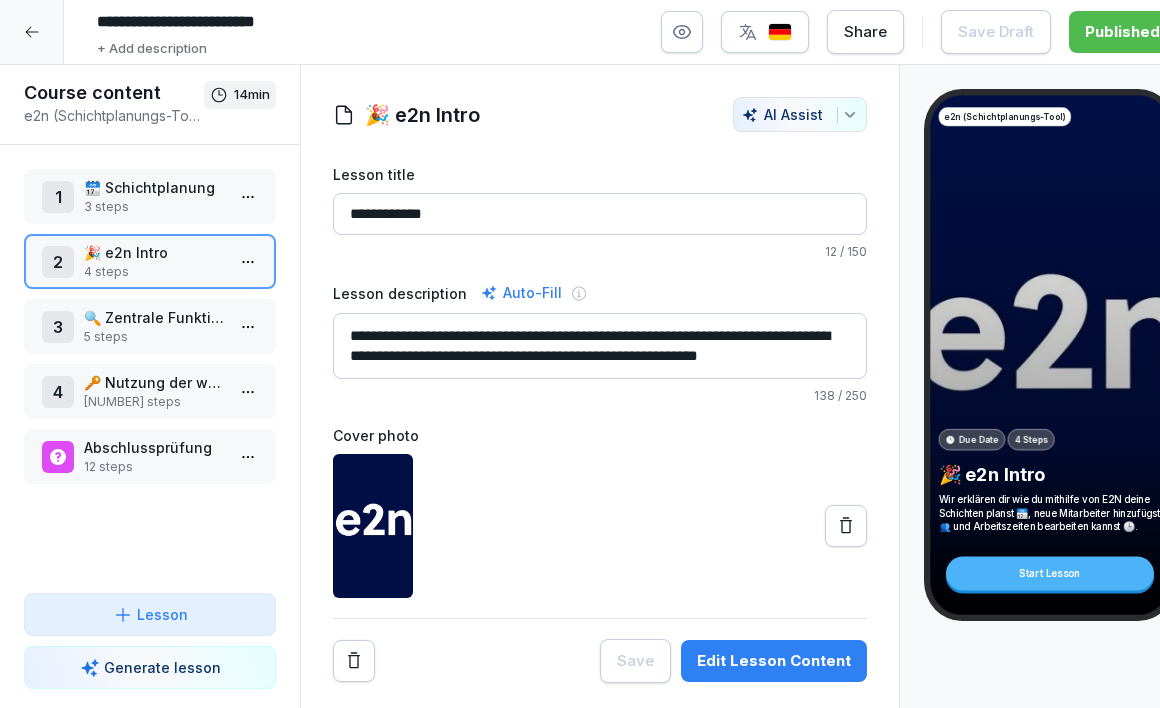 click on "5 steps" at bounding box center [154, 337] 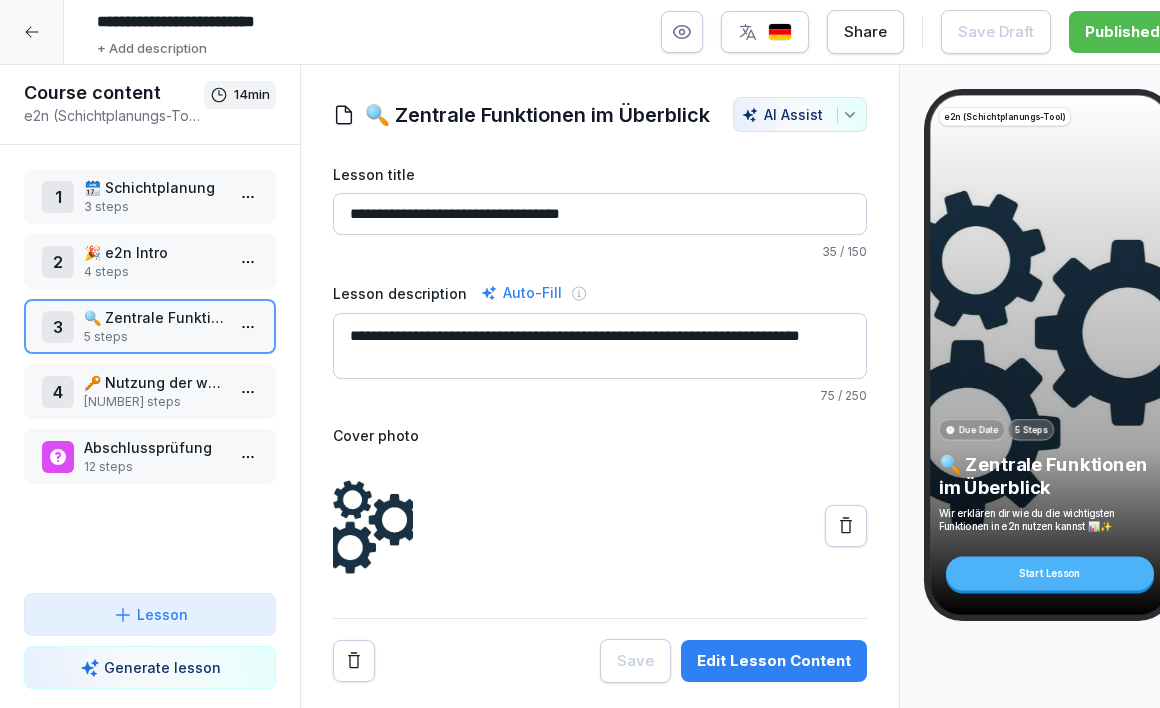 click on "🎉 e2n Intro" at bounding box center [154, 252] 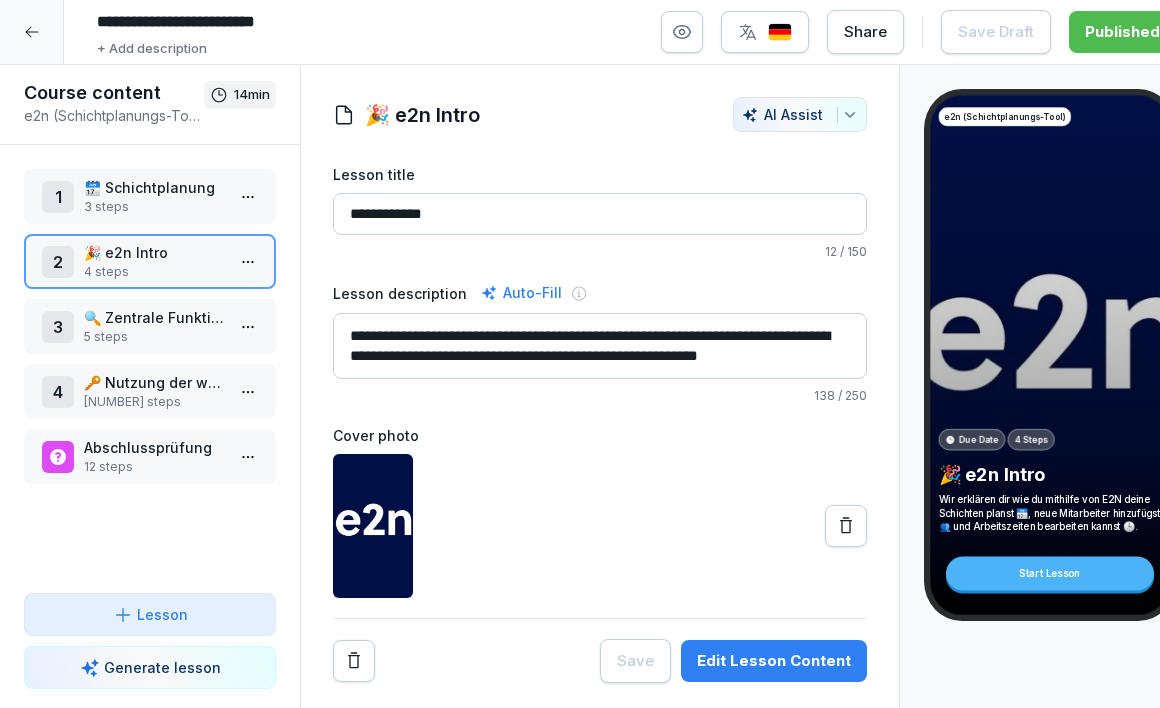 click on "Edit Lesson Content" at bounding box center [774, 661] 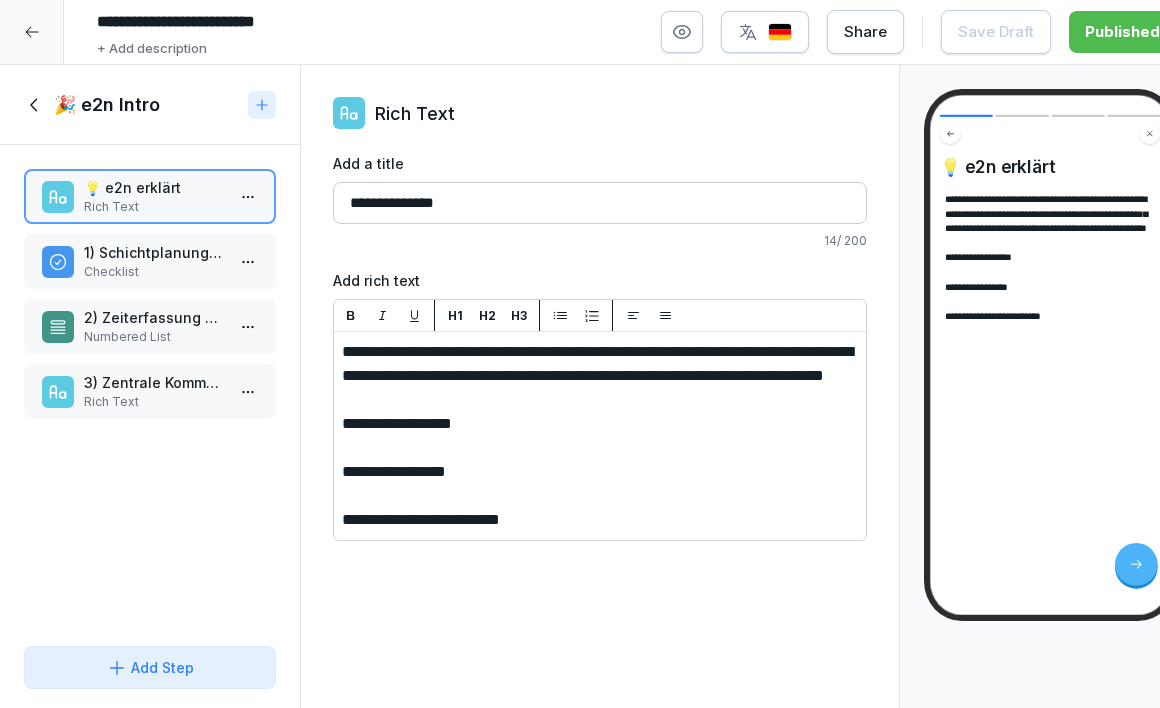 click on "Checklist" at bounding box center [154, 272] 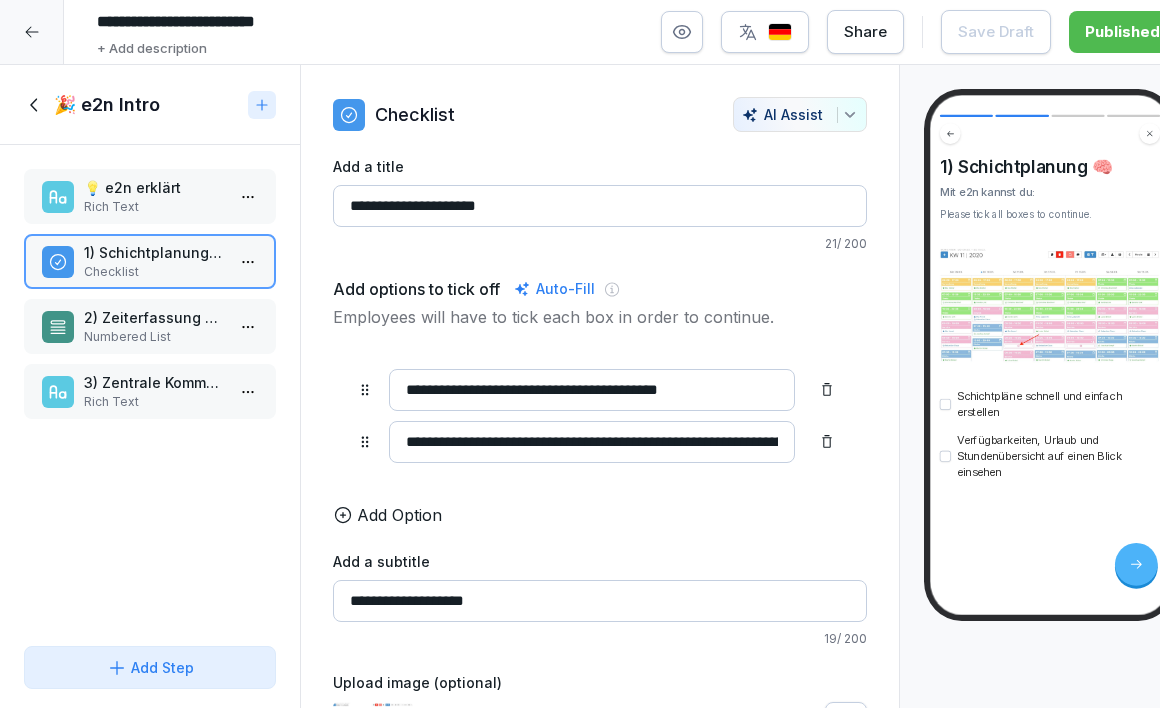 click on "2) Zeiterfassung mit e2n ⏰" at bounding box center (154, 317) 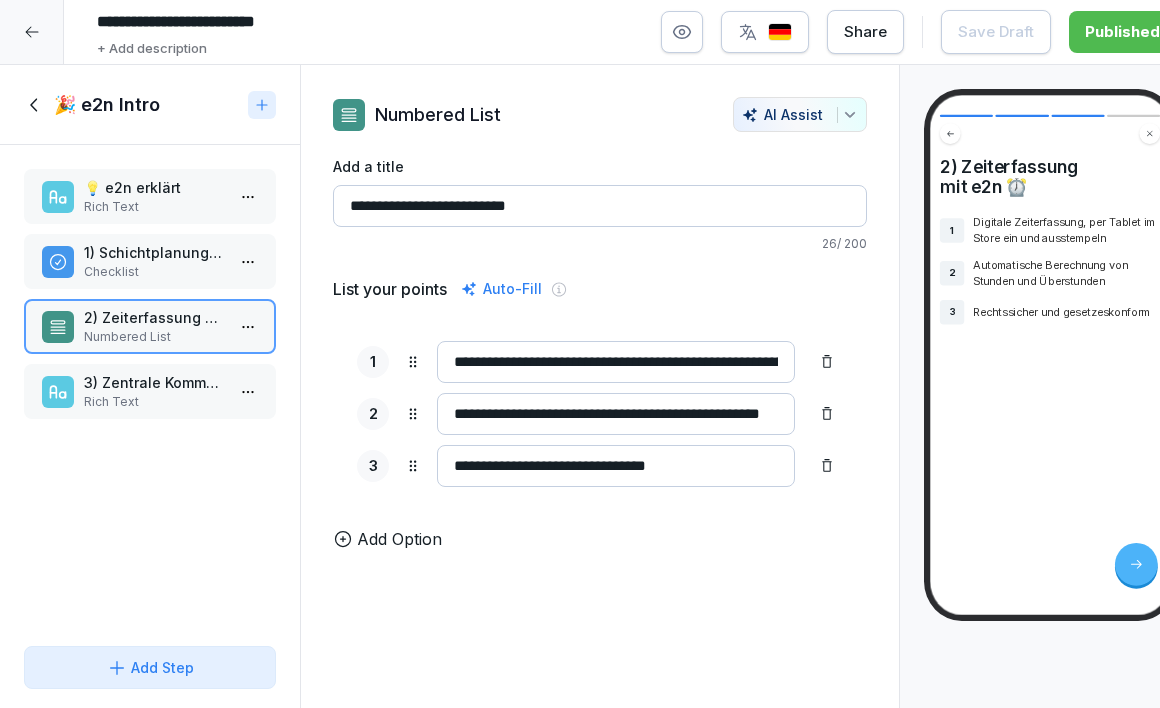 click on "3) Zentrale Kommunikation per App" at bounding box center [154, 382] 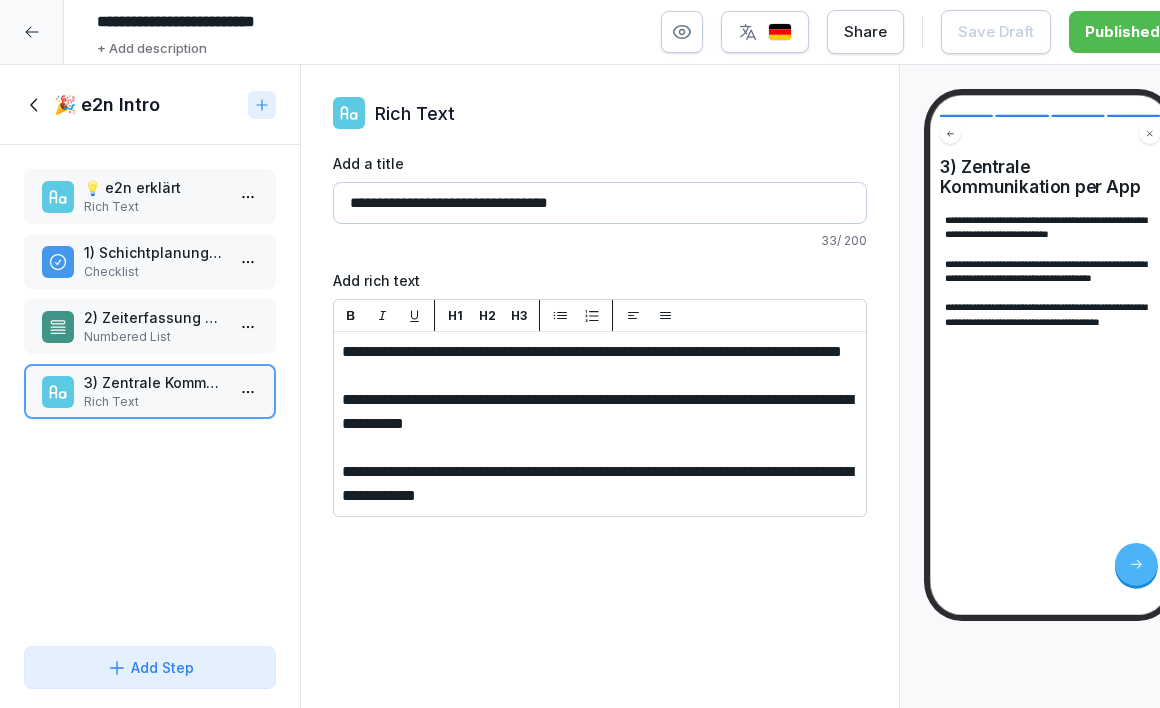 click 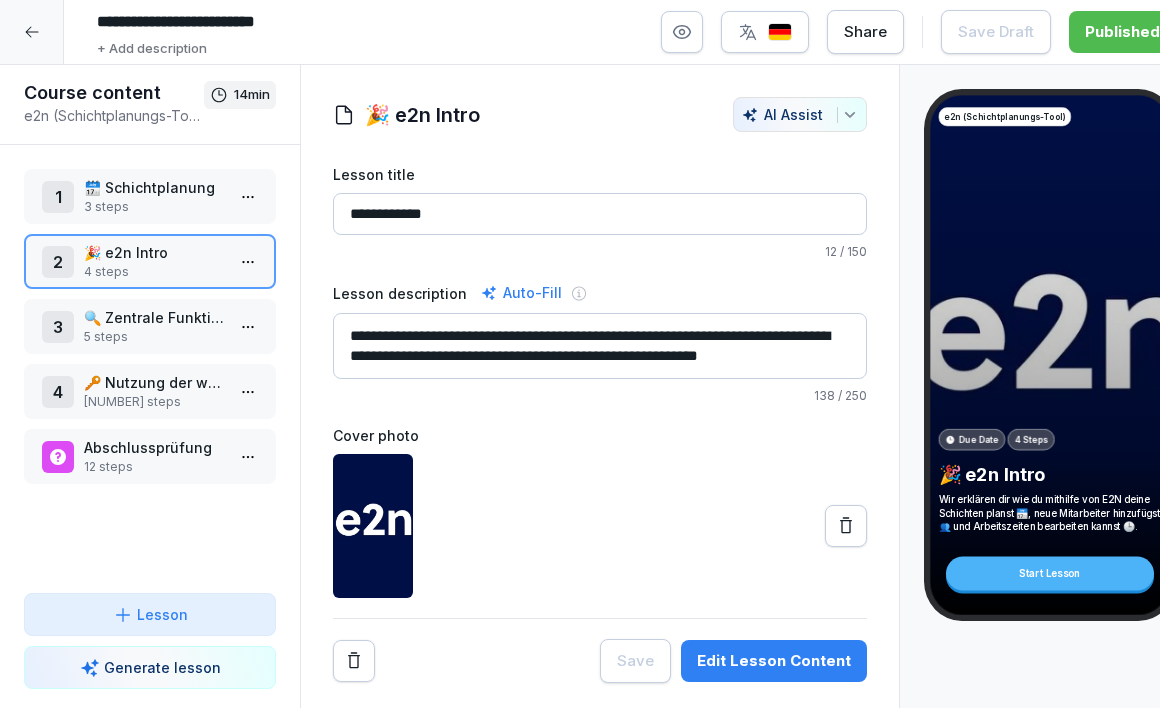 click on "🔍 Zentrale Funktionen im Überblick" at bounding box center [154, 317] 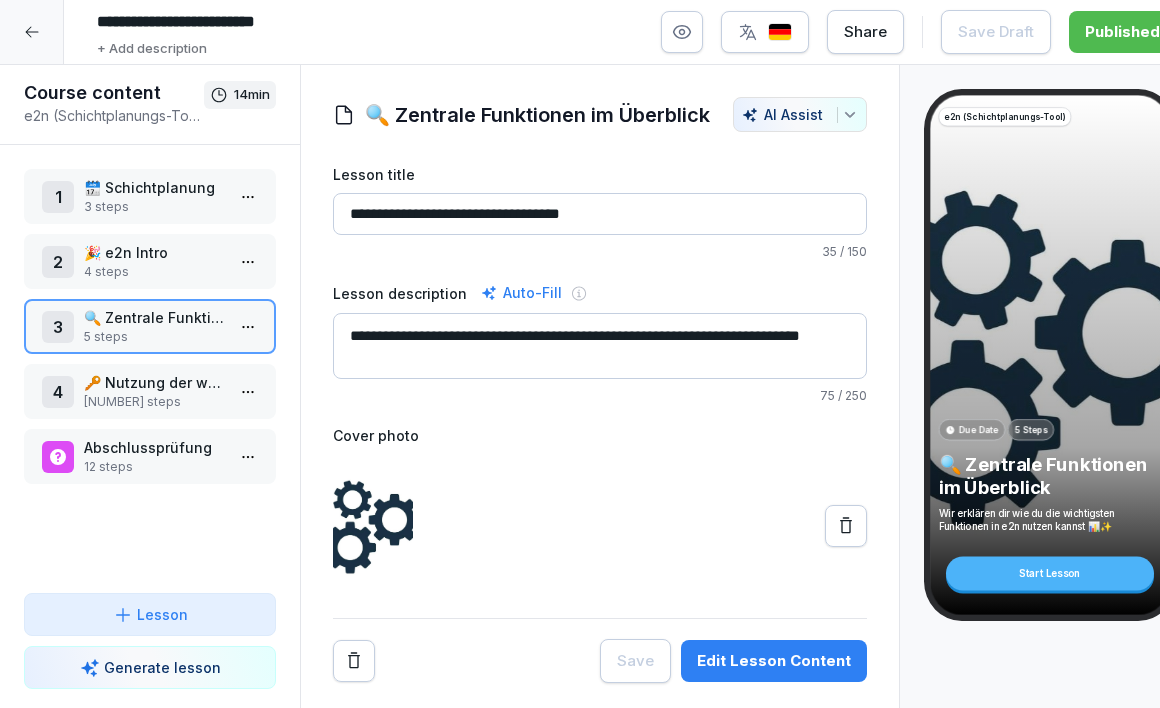 click on "Edit Lesson Content" at bounding box center (774, 661) 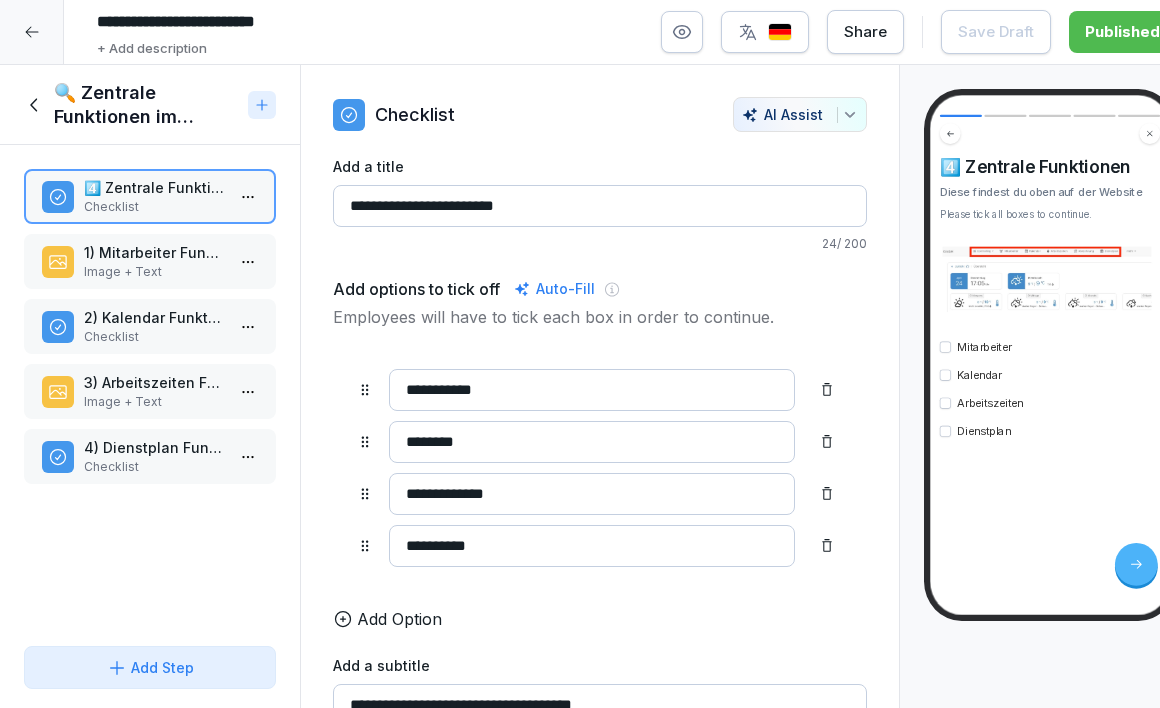 click on "Image + Text" at bounding box center [154, 272] 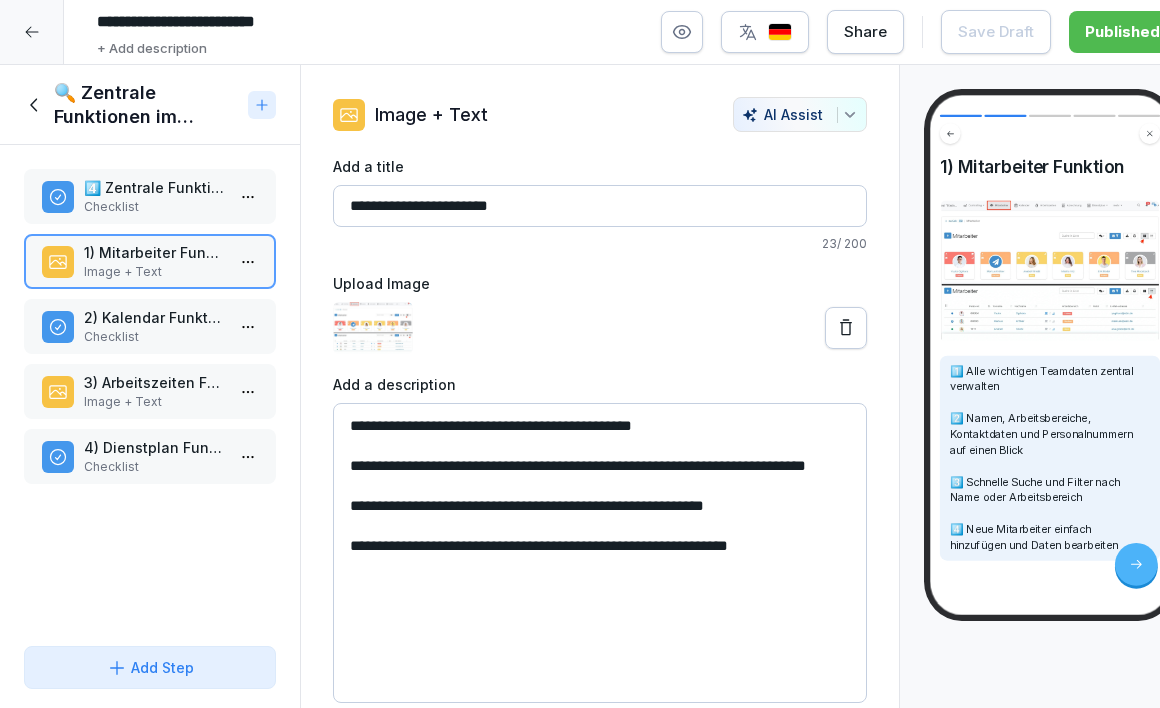 click on "2) Kalendar Funktion Checklist" at bounding box center [150, 326] 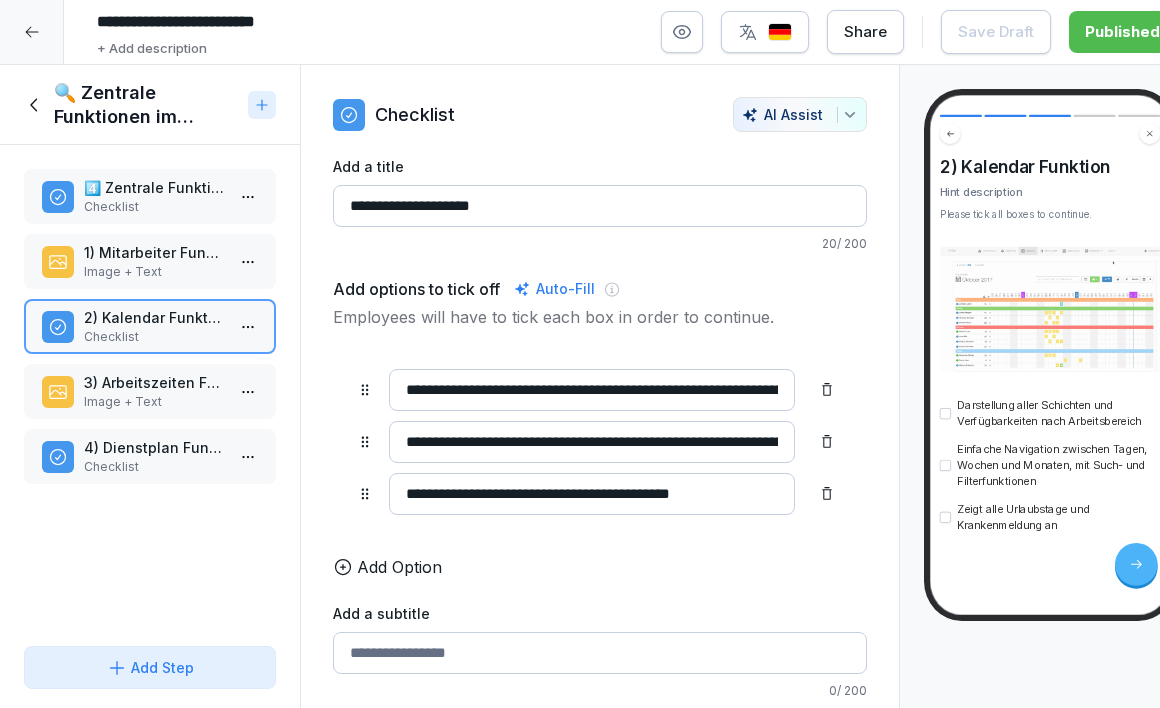 click on "3) Arbeitszeiten Funktion" at bounding box center (154, 382) 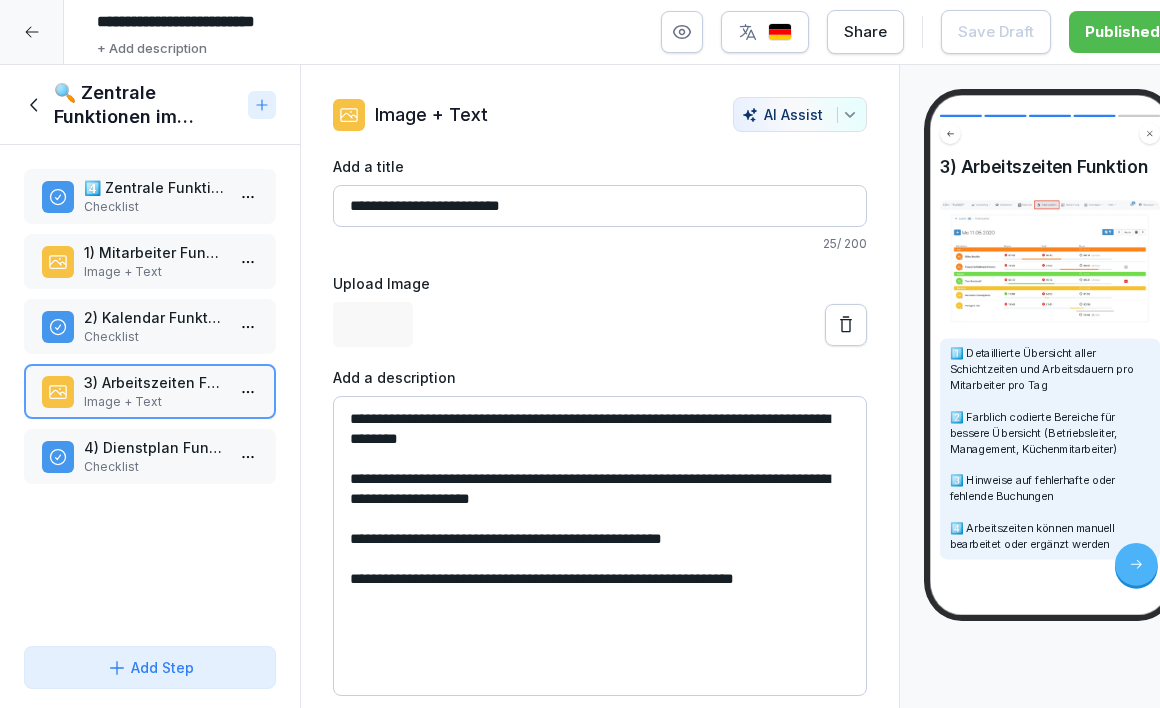 click on "4) Dienstplan Funktion" at bounding box center (154, 447) 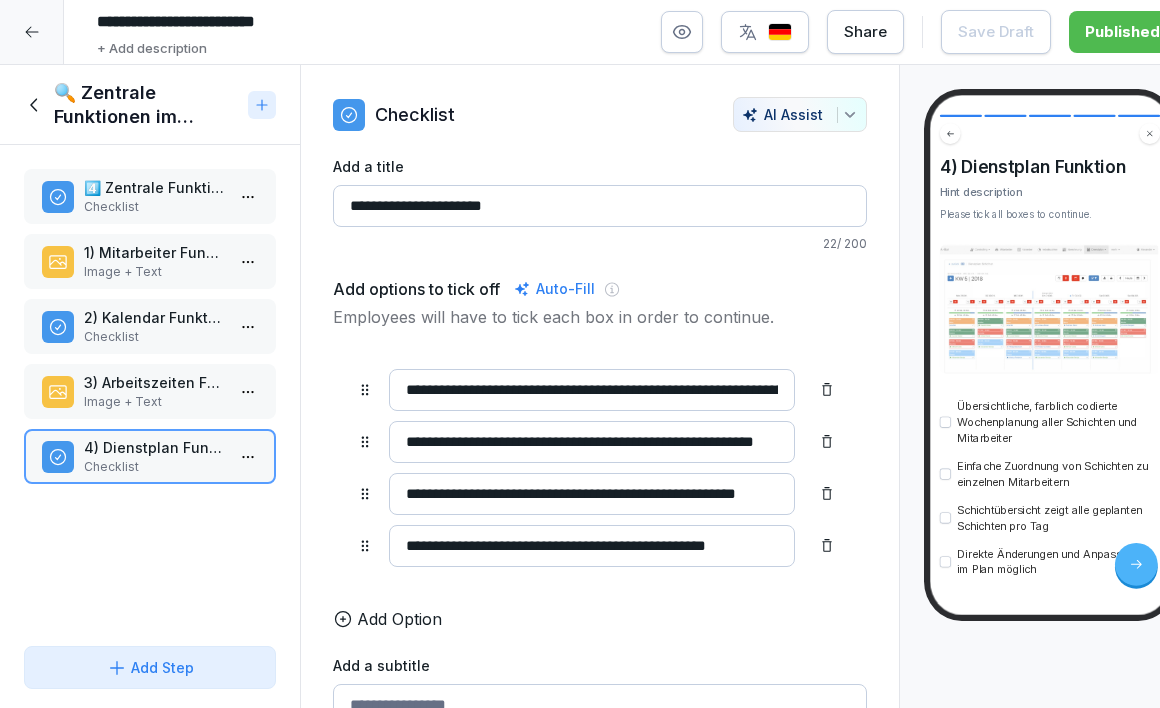 click 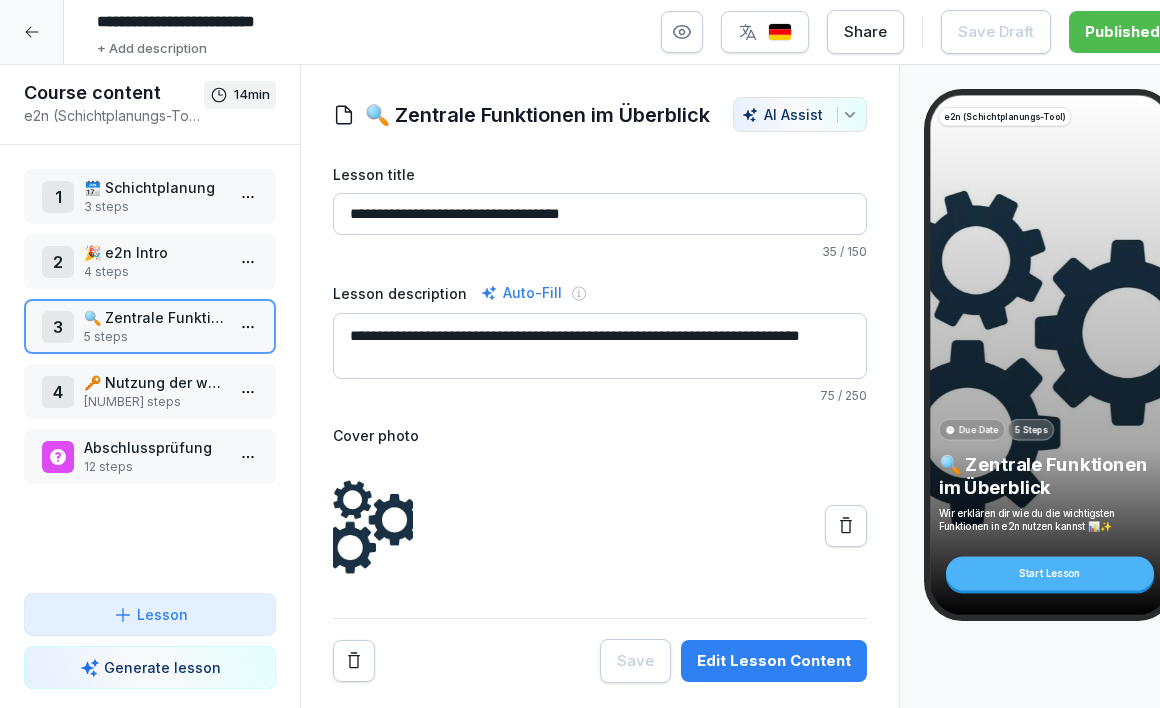 click on "[NUMBER] steps" at bounding box center [154, 402] 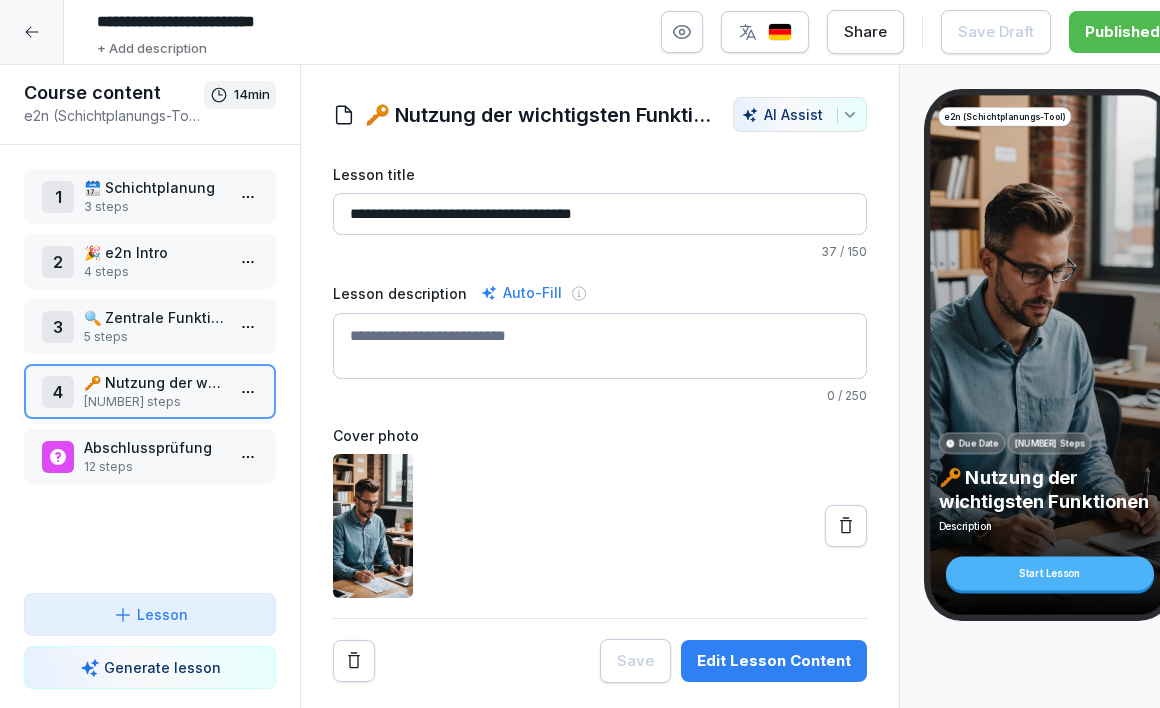 click on "Edit Lesson Content" at bounding box center (774, 661) 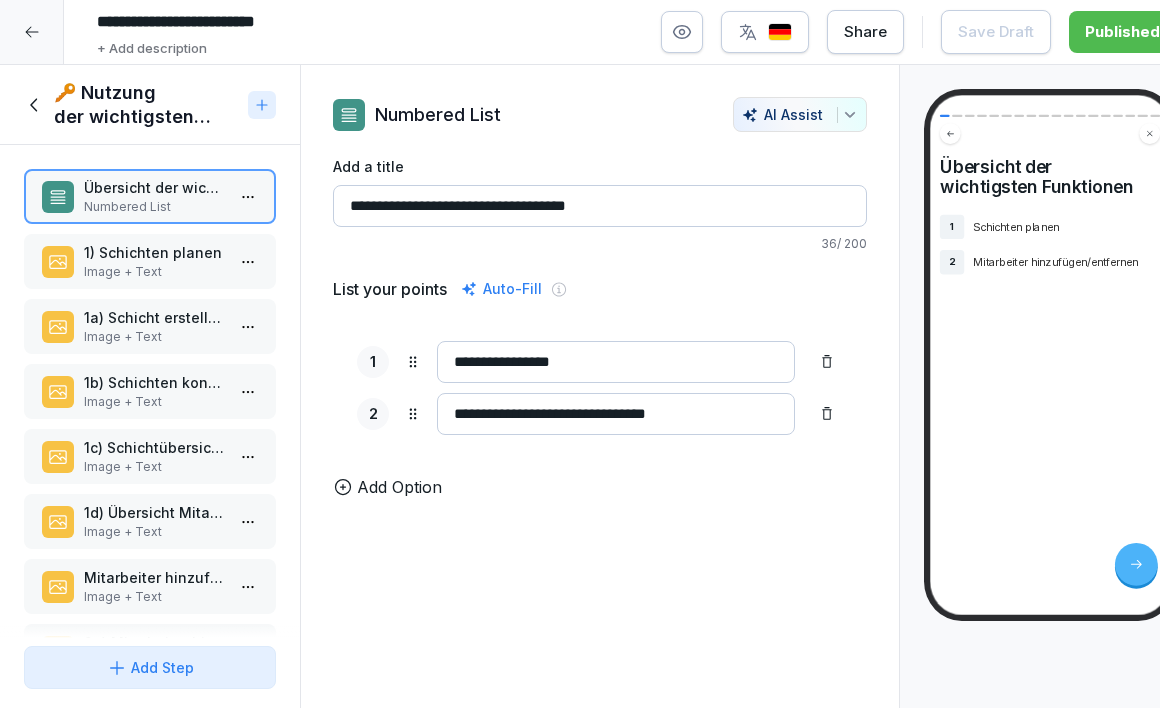 click on "1) Schichten planen" at bounding box center [154, 252] 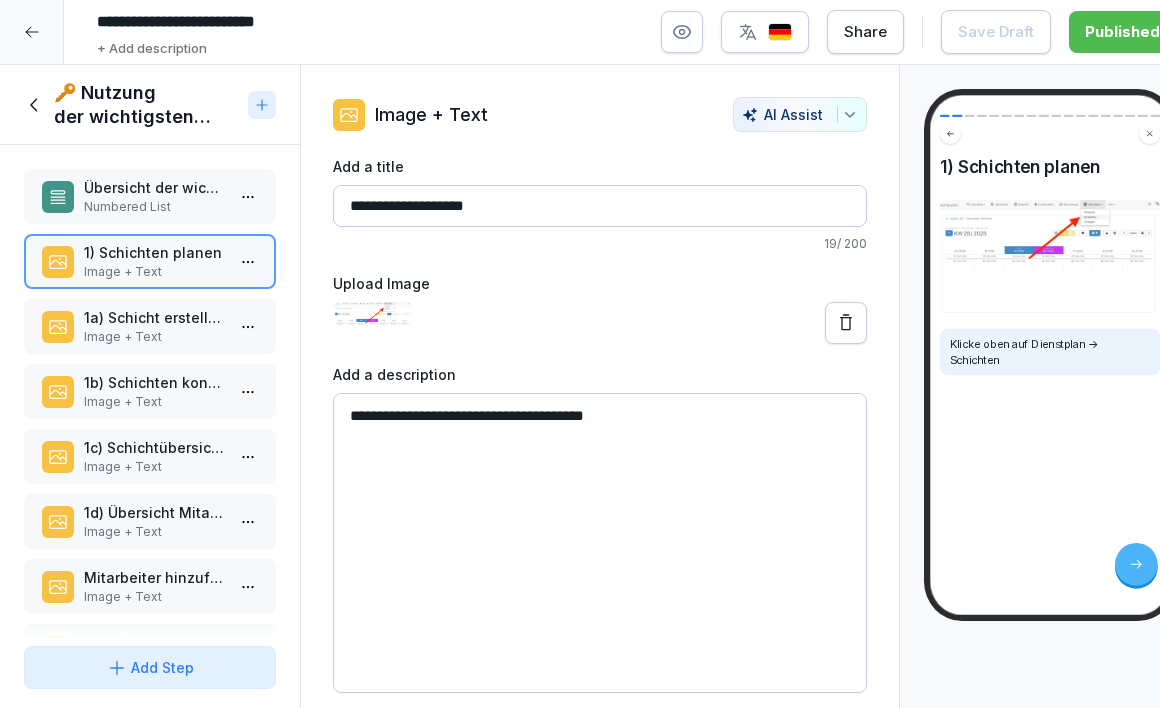 click on "1a) Schicht erstellen" at bounding box center (154, 317) 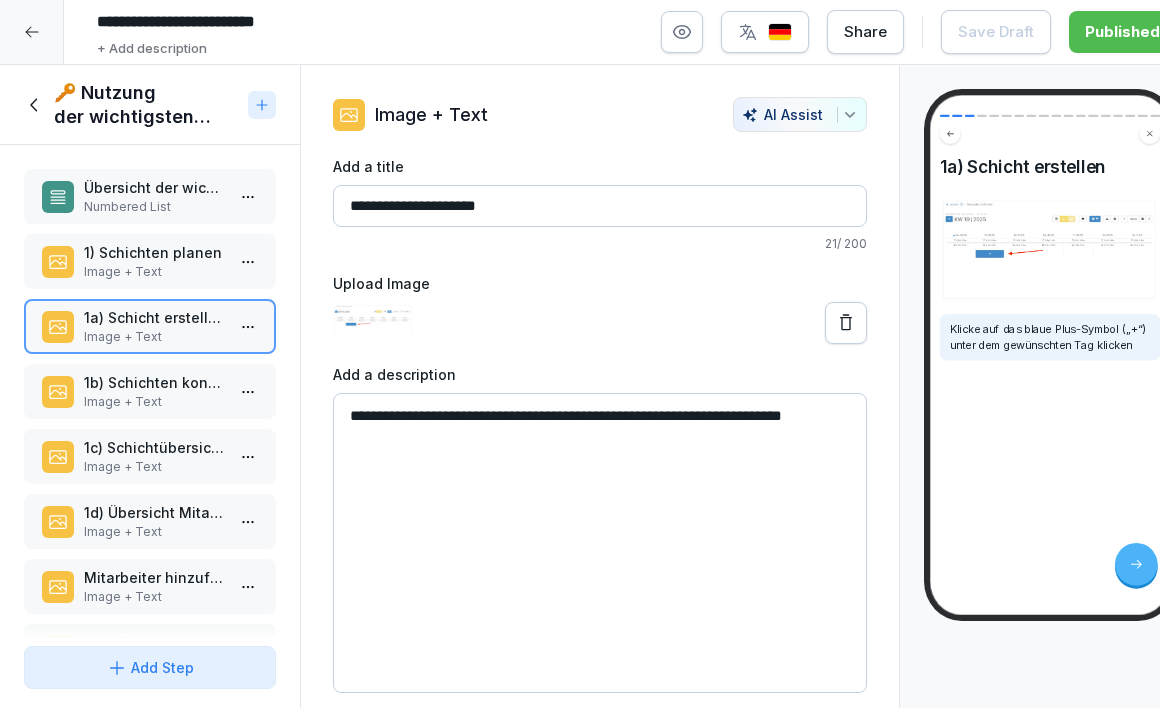 click on "1b) Schichten konfigurieren" at bounding box center (154, 382) 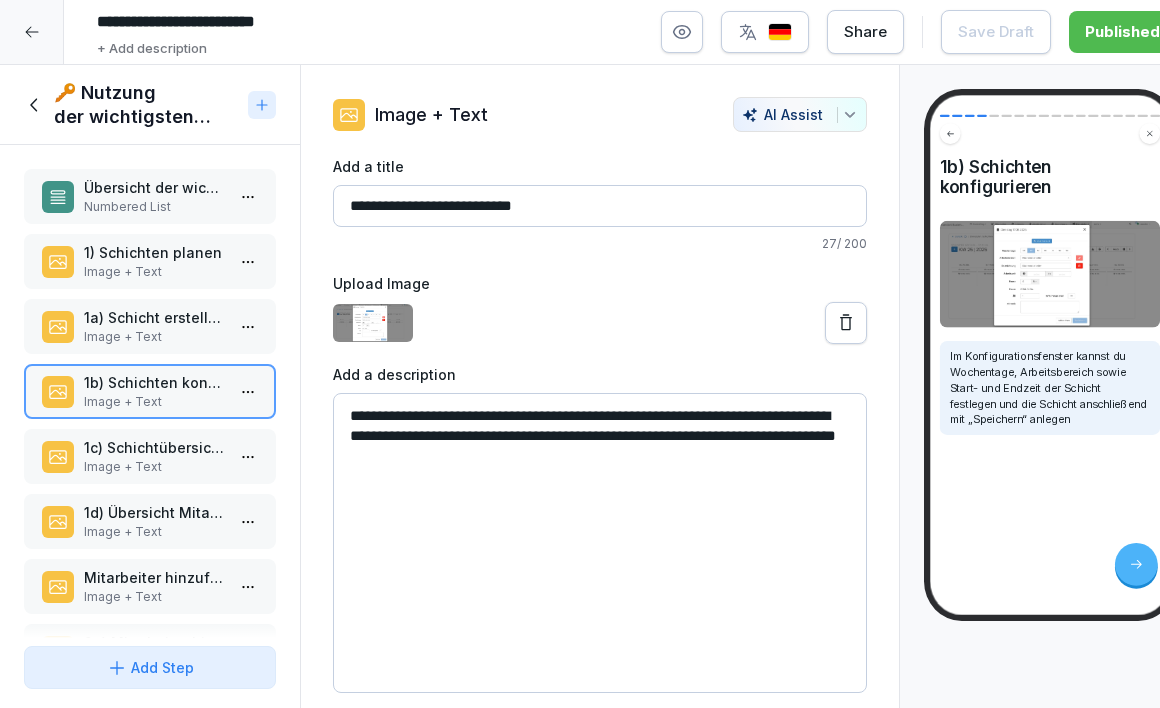 click on "1c) Schichtübersicht" at bounding box center [154, 447] 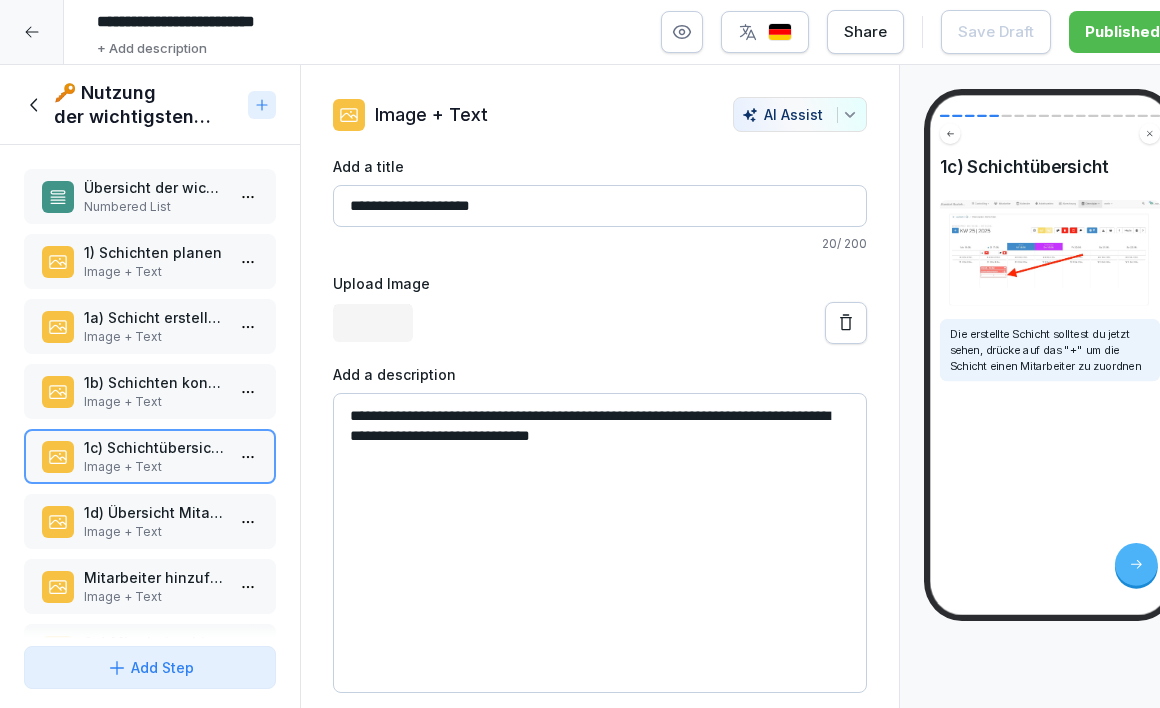 click on "Image + Text" at bounding box center (154, 532) 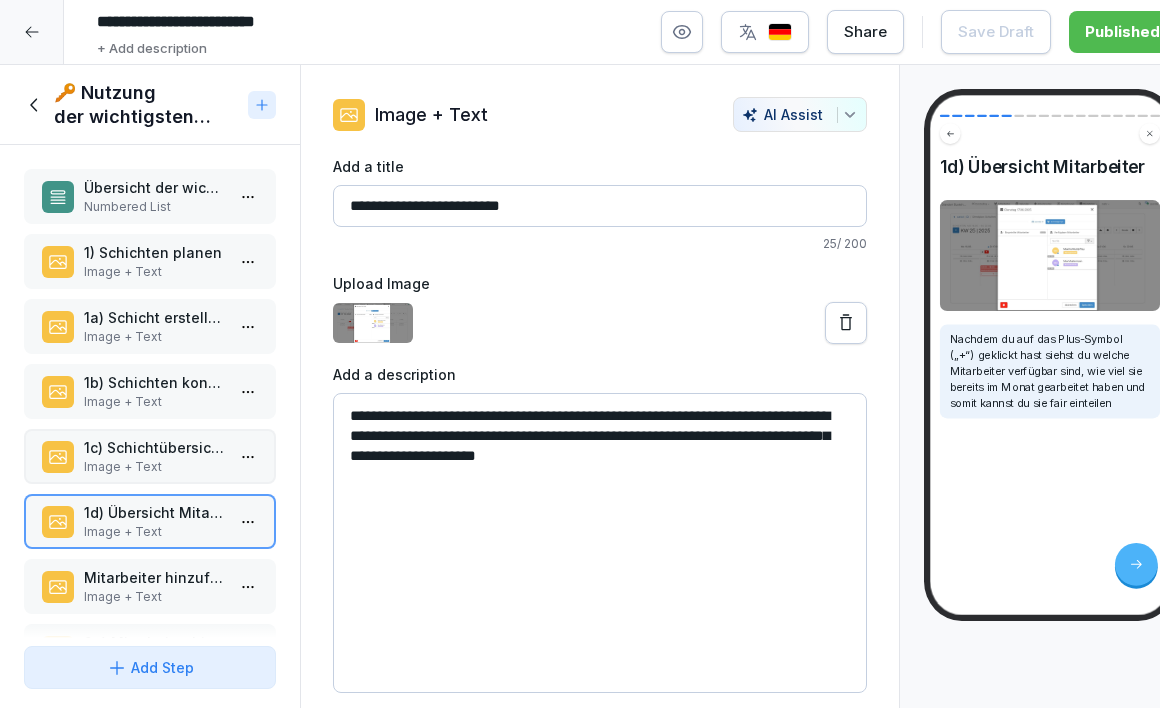 scroll, scrollTop: 715, scrollLeft: 0, axis: vertical 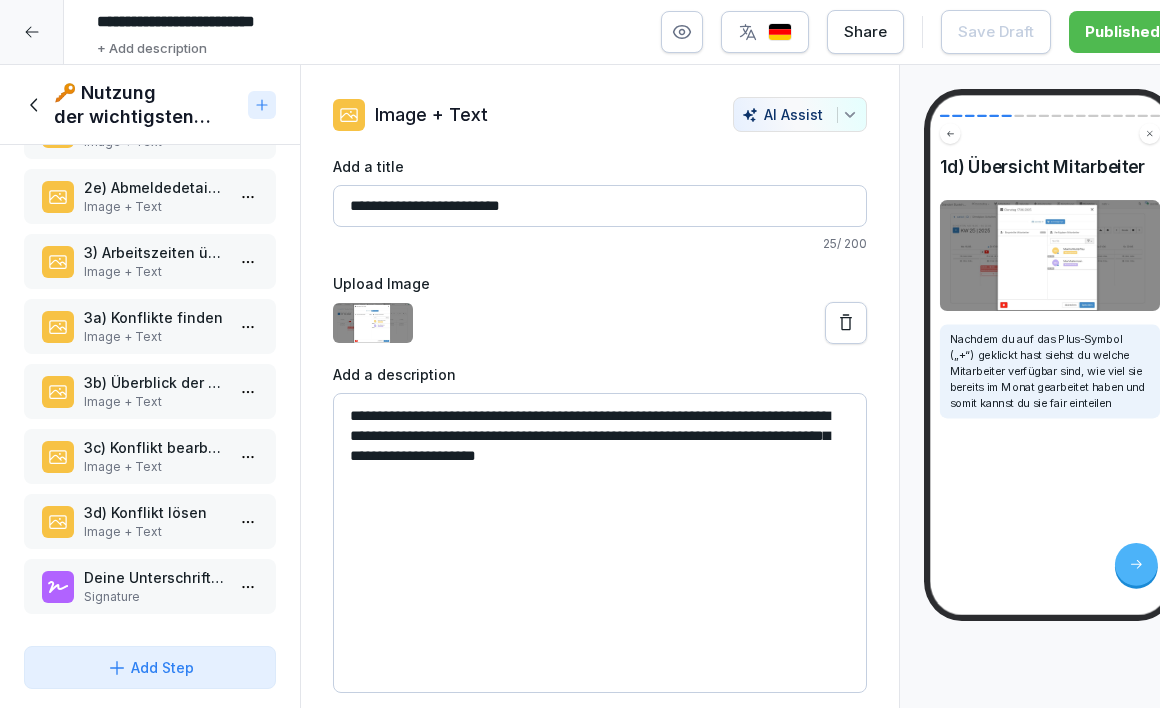 click 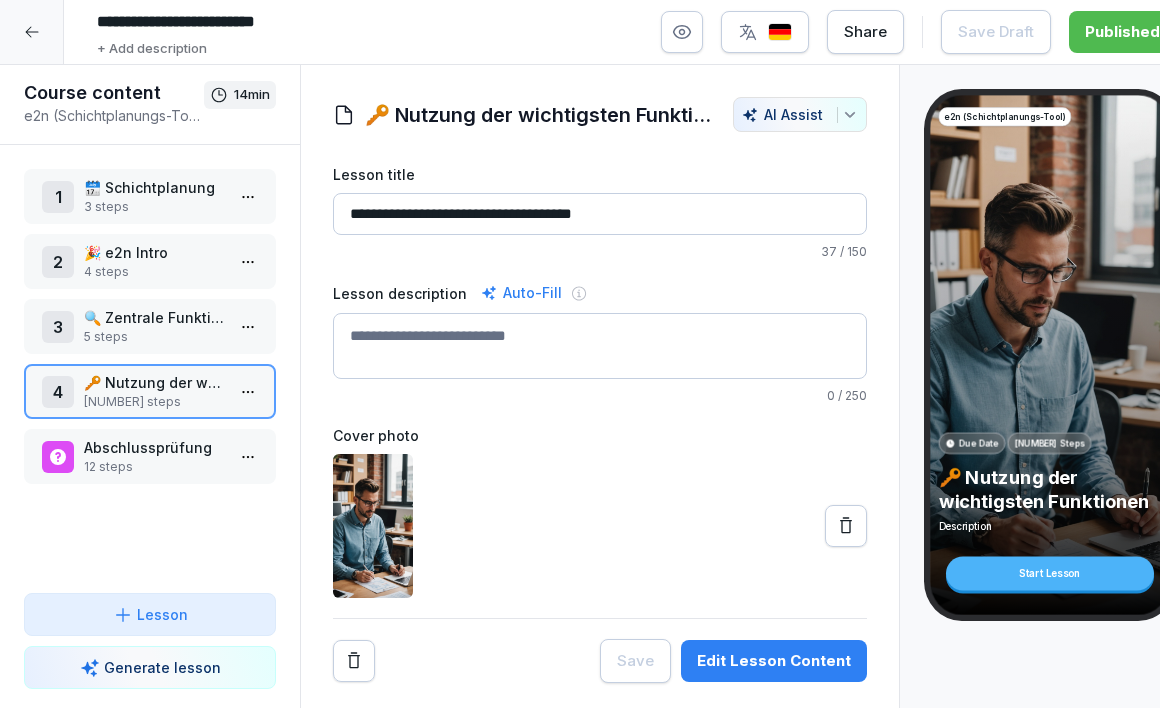 click 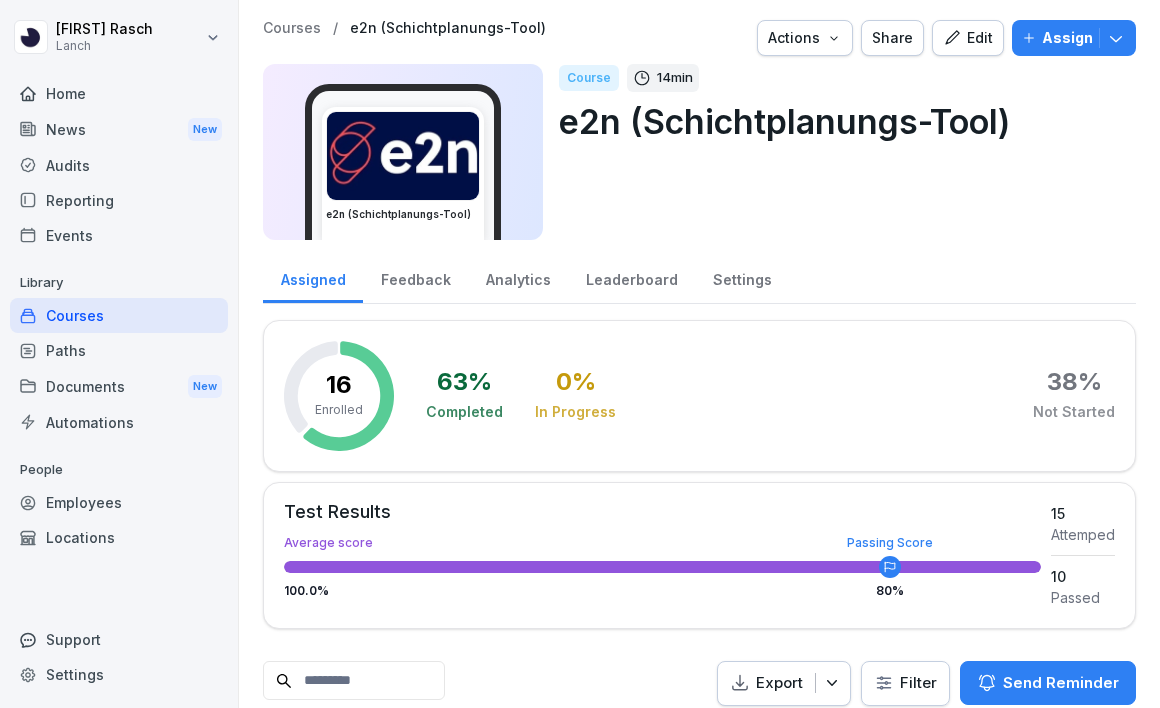 click on "Courses" at bounding box center (292, 28) 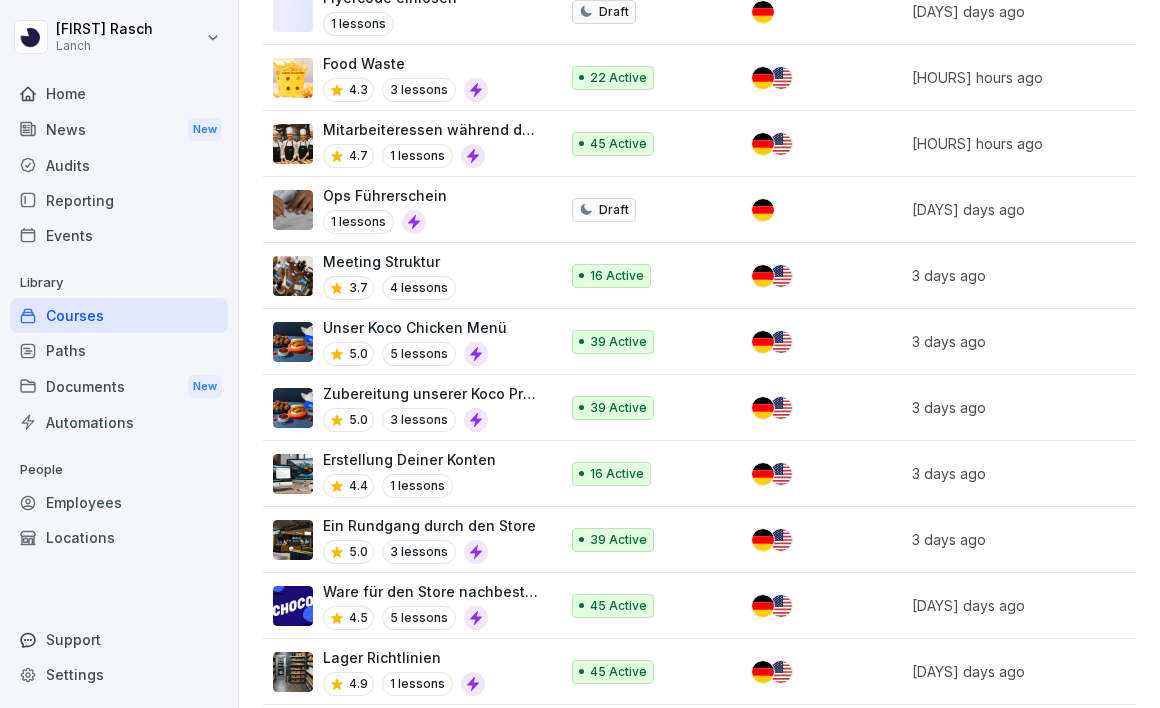 scroll, scrollTop: 0, scrollLeft: 0, axis: both 